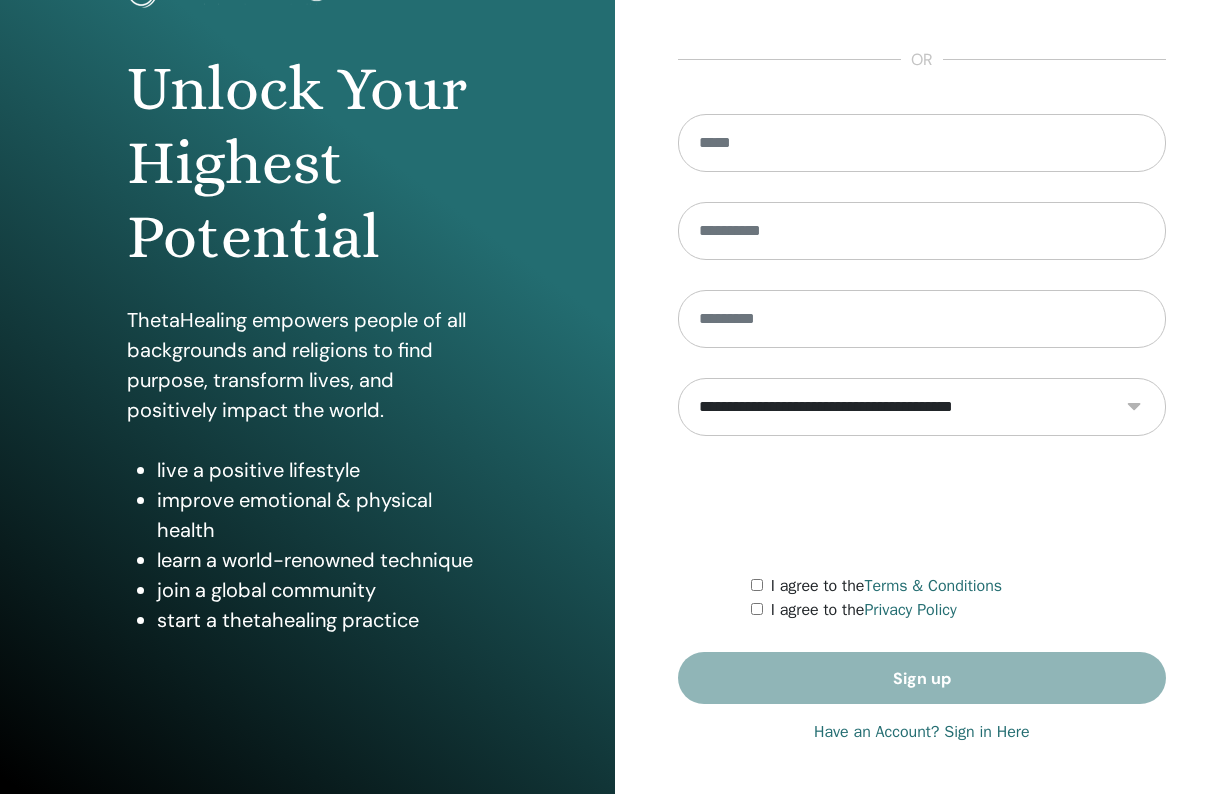 scroll, scrollTop: 166, scrollLeft: 0, axis: vertical 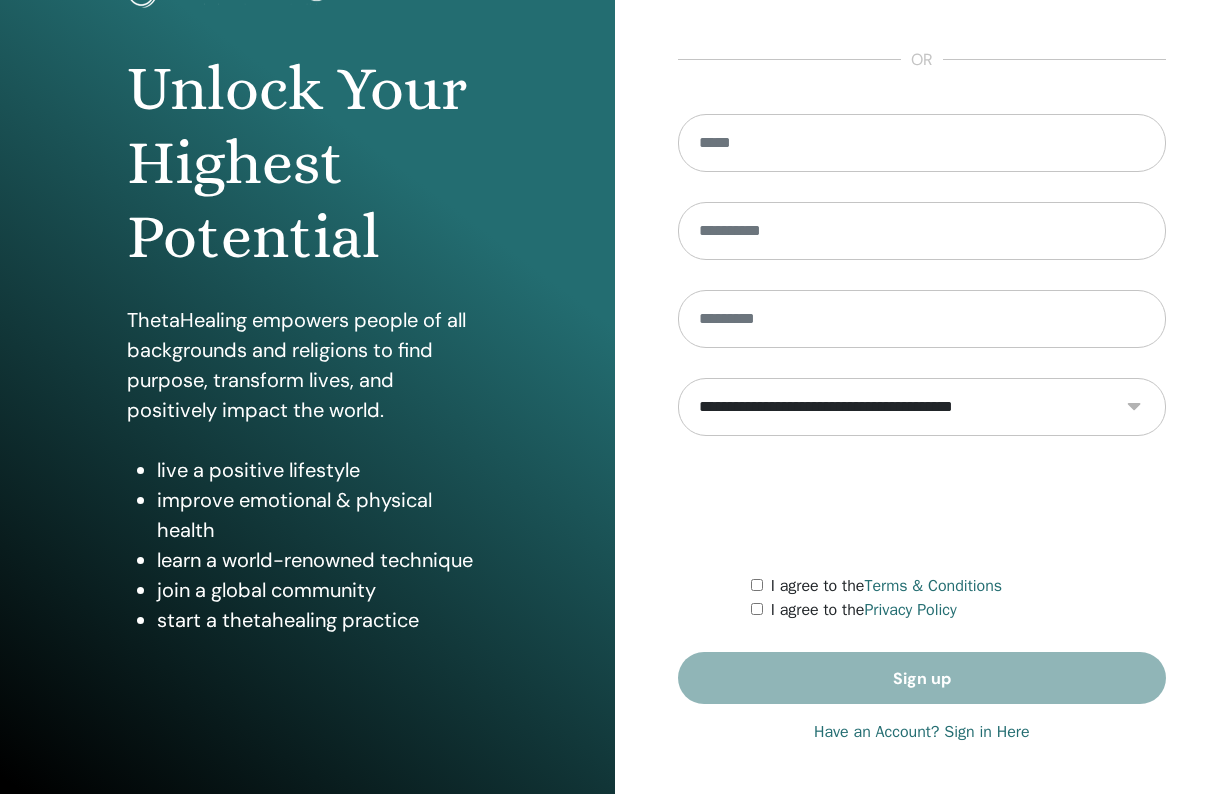 click on "Have an Account? Sign in Here" at bounding box center [922, 732] 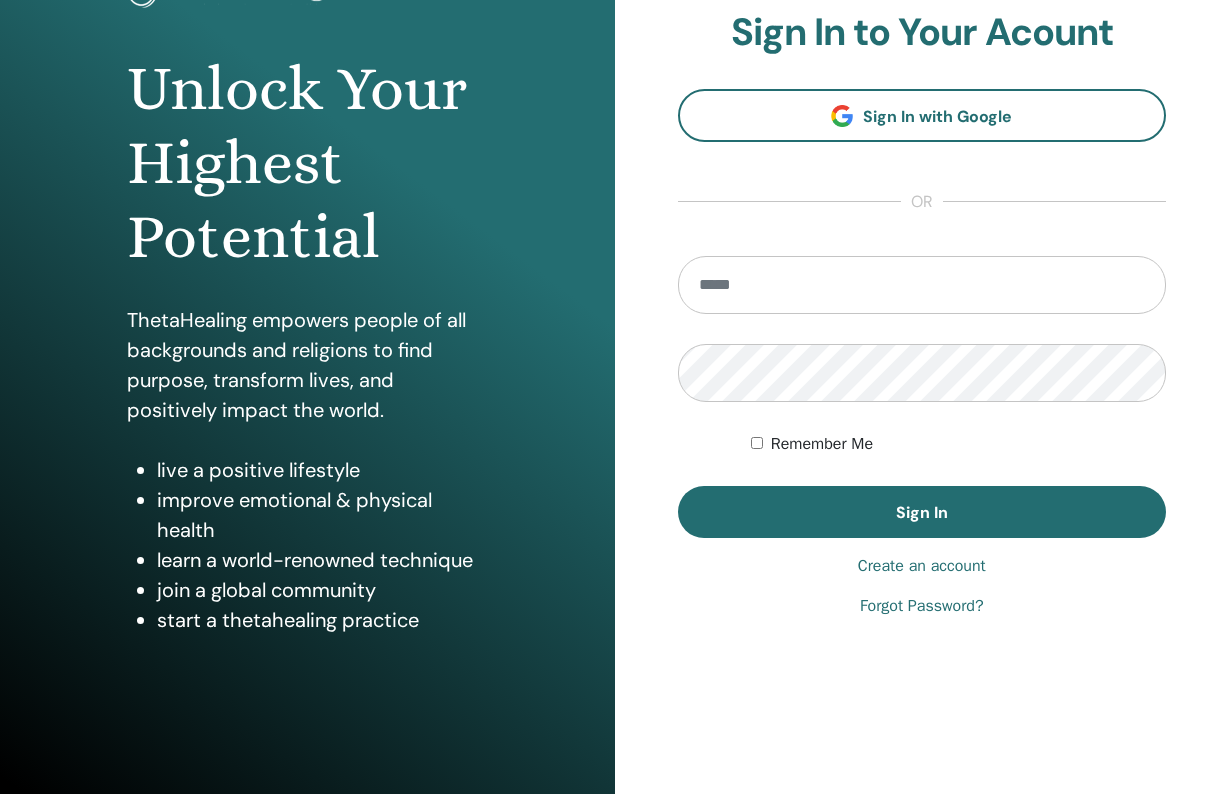 scroll, scrollTop: 0, scrollLeft: 0, axis: both 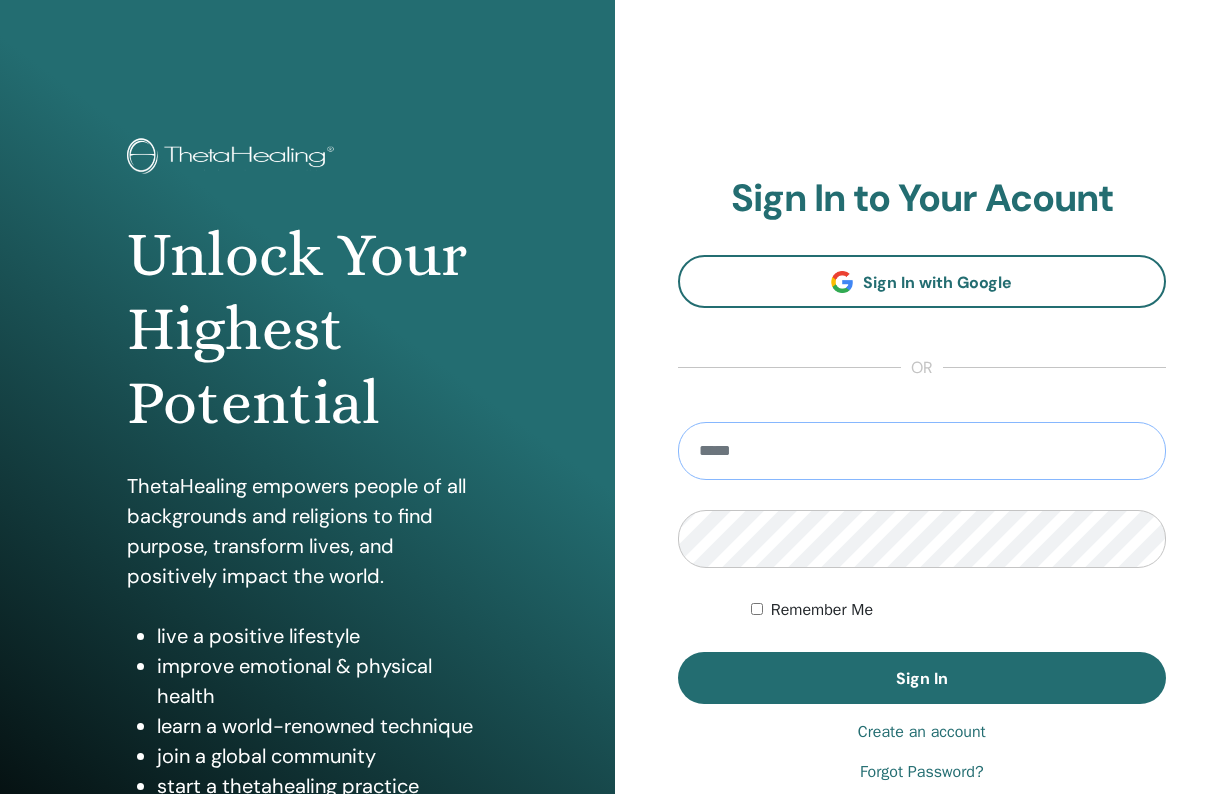 type on "**********" 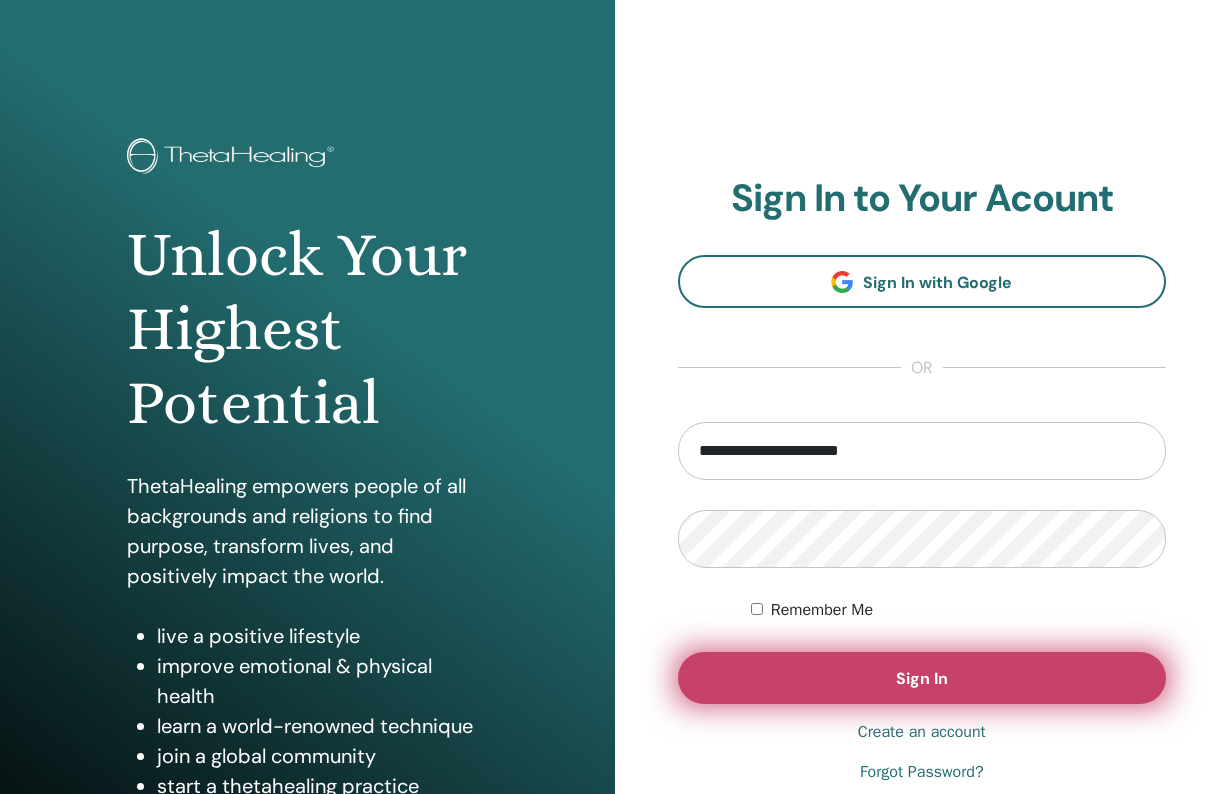 click on "Sign In" at bounding box center [922, 678] 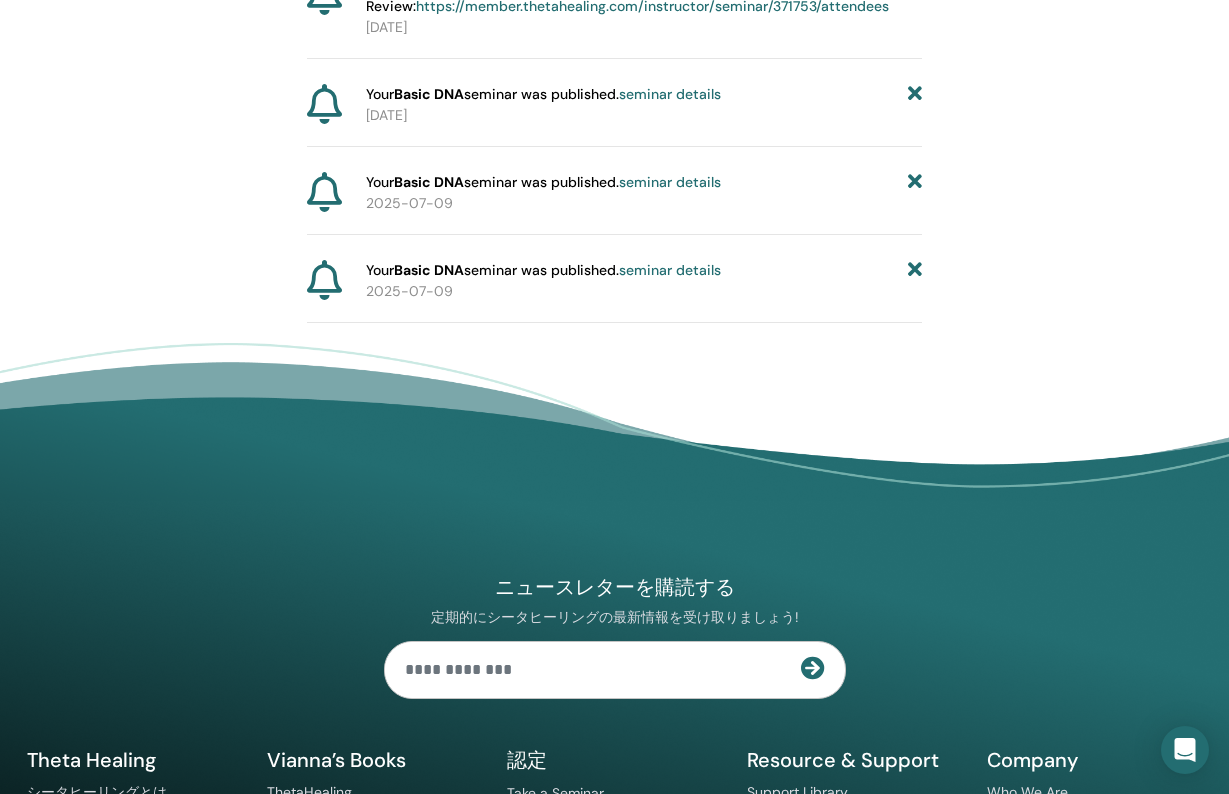 scroll, scrollTop: 792, scrollLeft: 0, axis: vertical 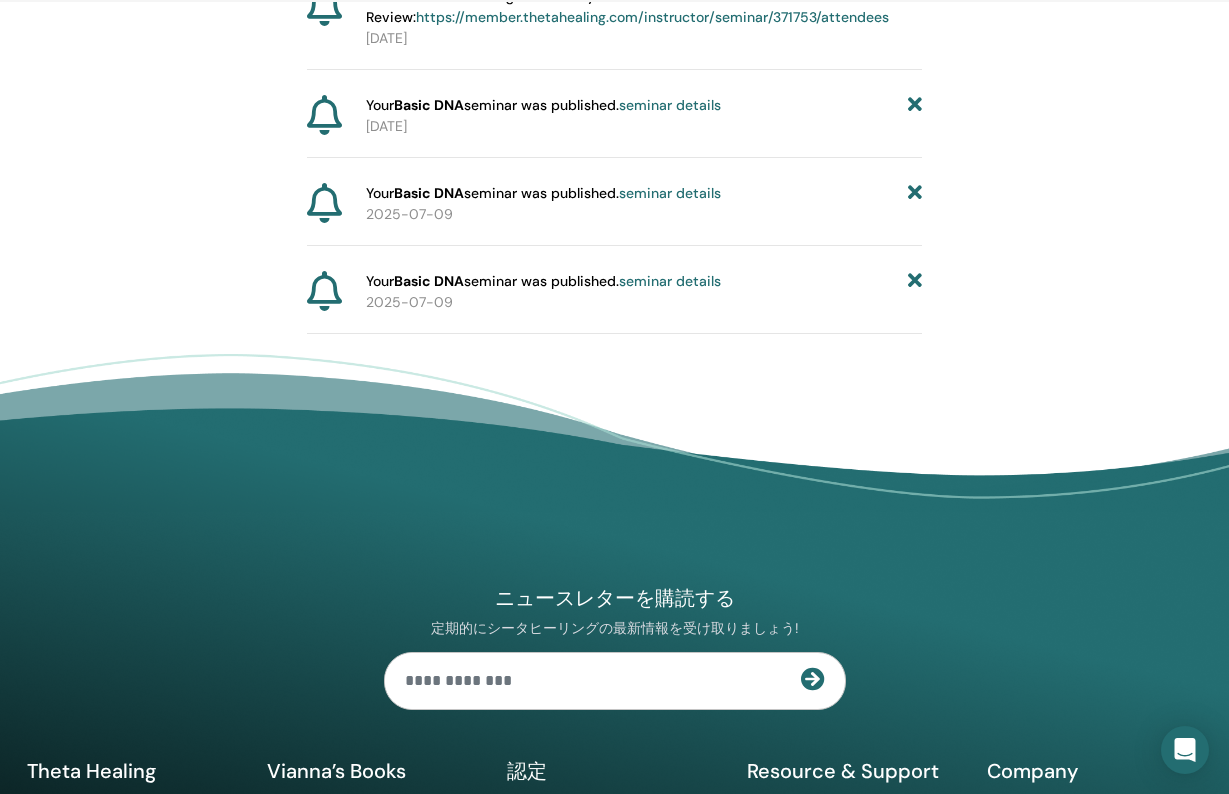 click at bounding box center [915, 281] 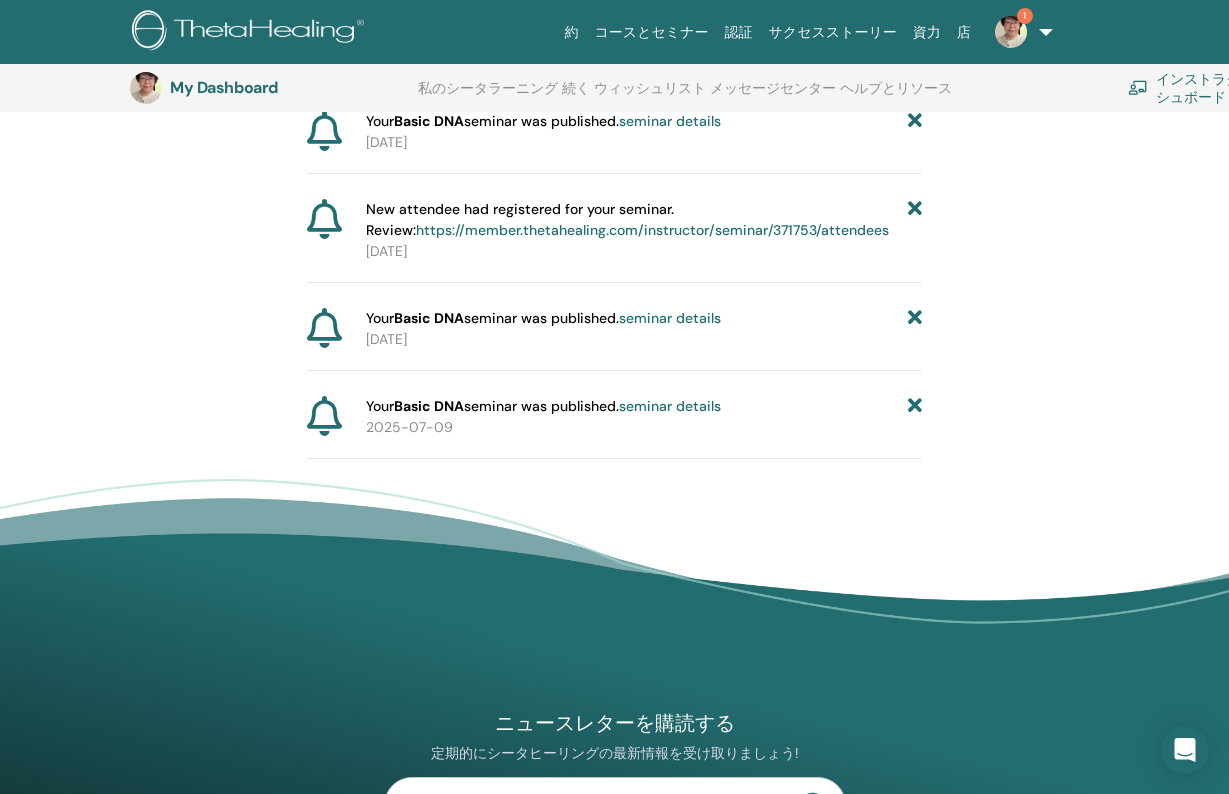 scroll, scrollTop: 565, scrollLeft: 0, axis: vertical 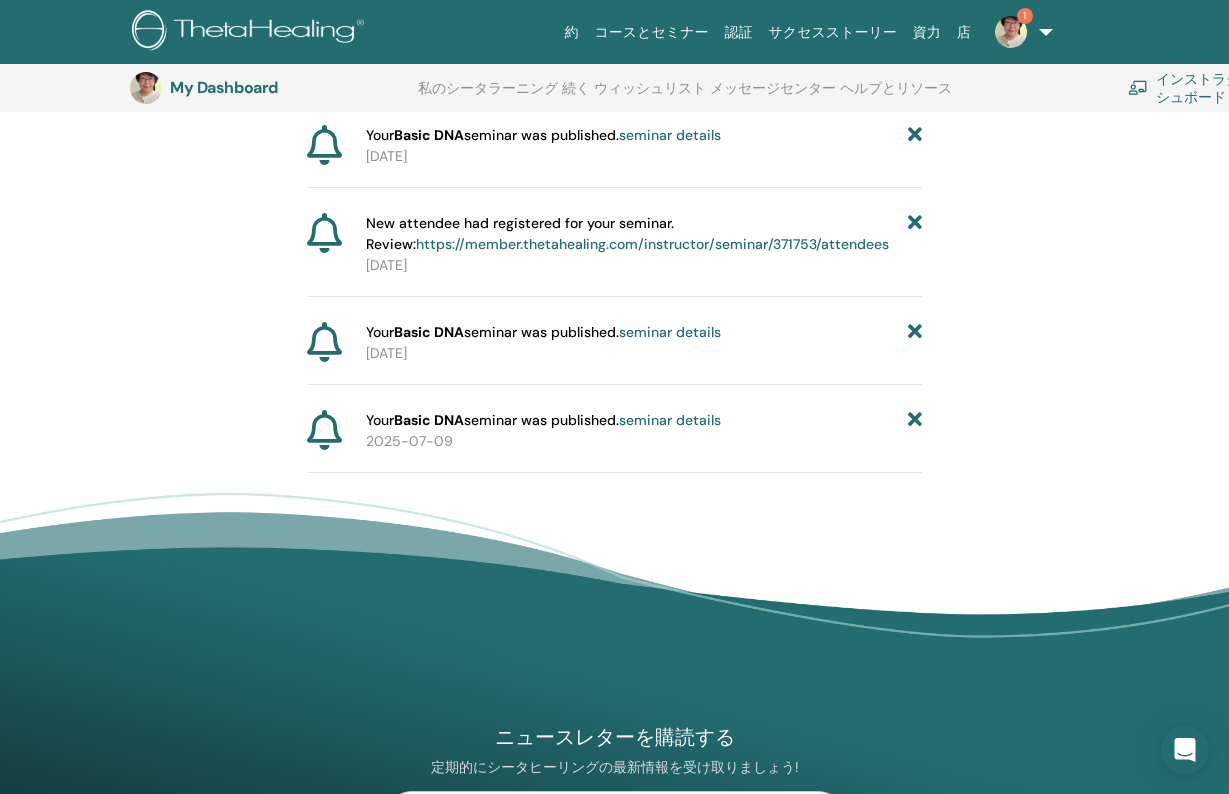 click at bounding box center [915, 420] 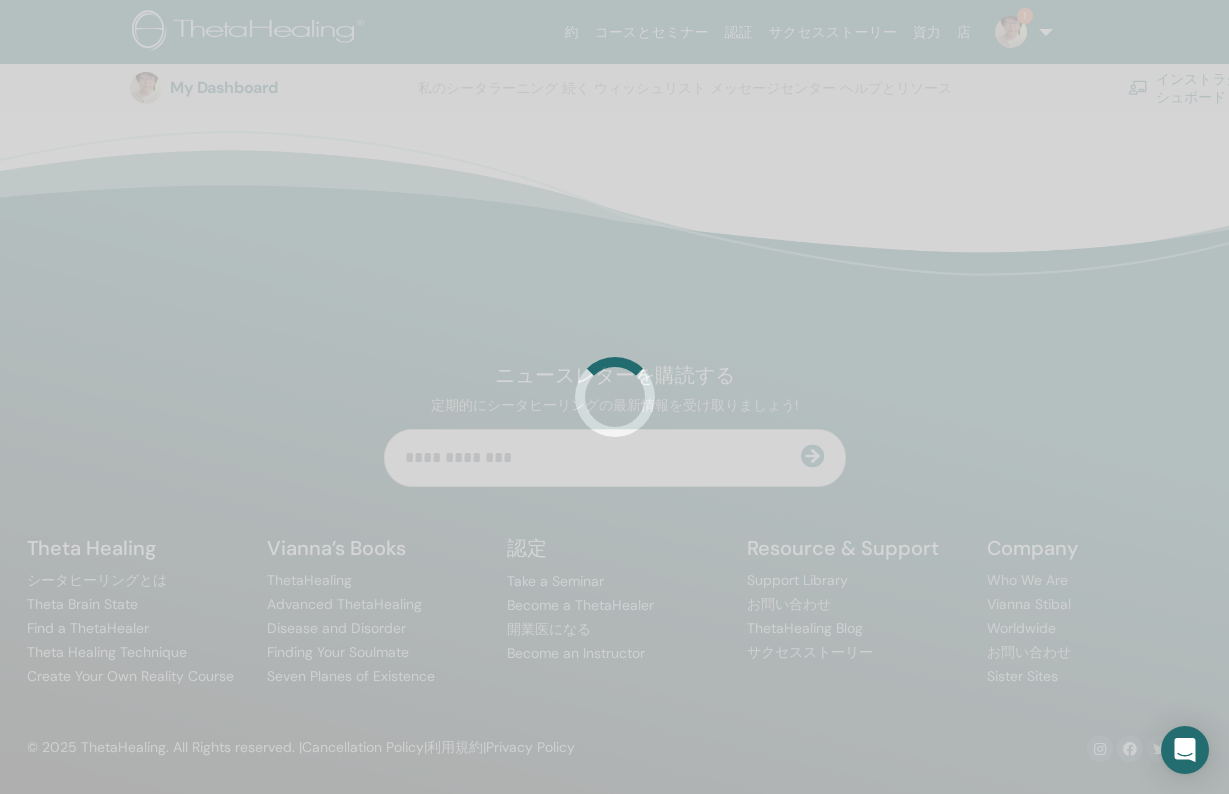scroll, scrollTop: 192, scrollLeft: 0, axis: vertical 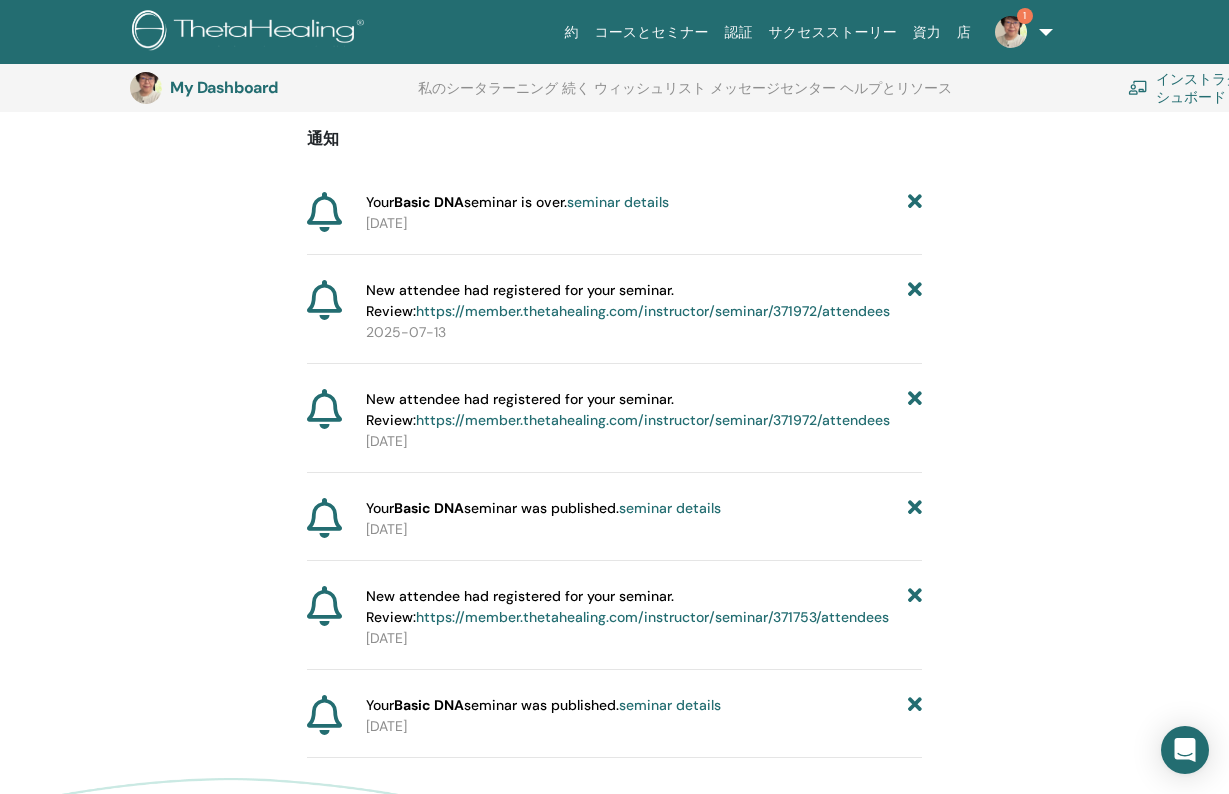 click at bounding box center [915, 705] 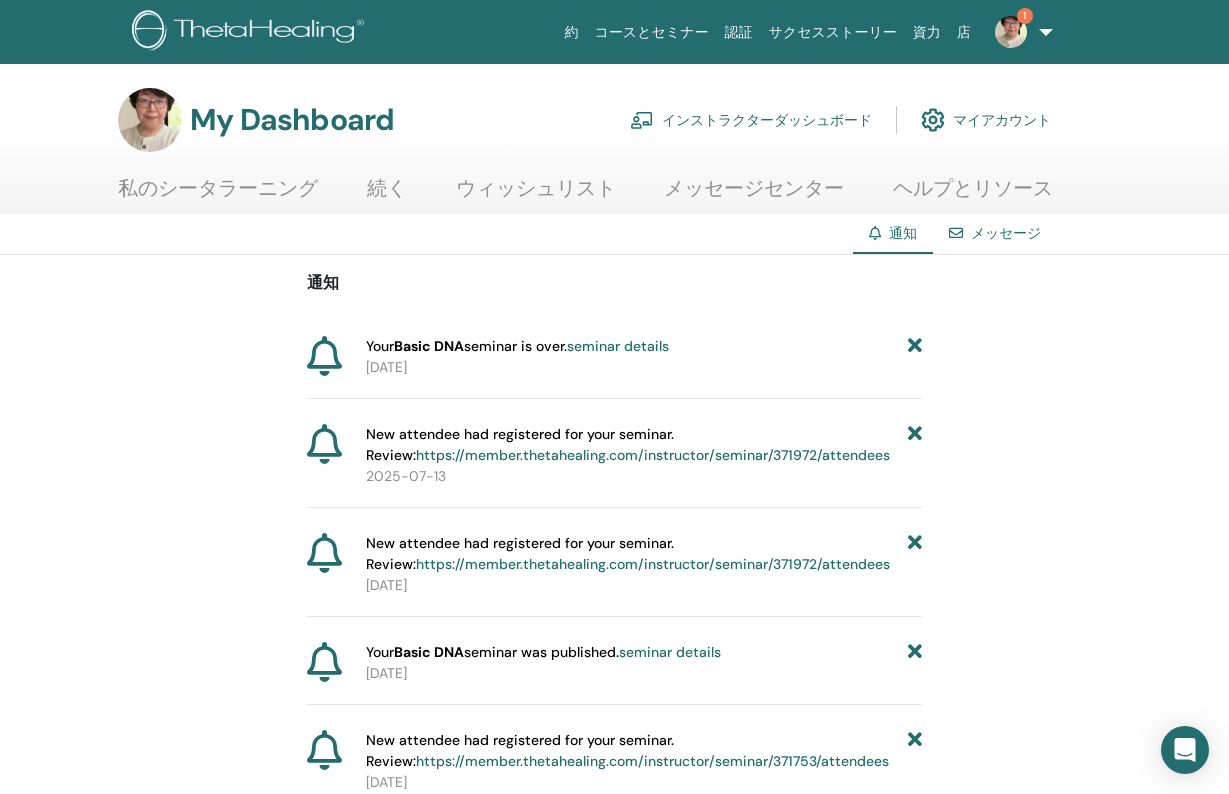 scroll, scrollTop: 0, scrollLeft: 0, axis: both 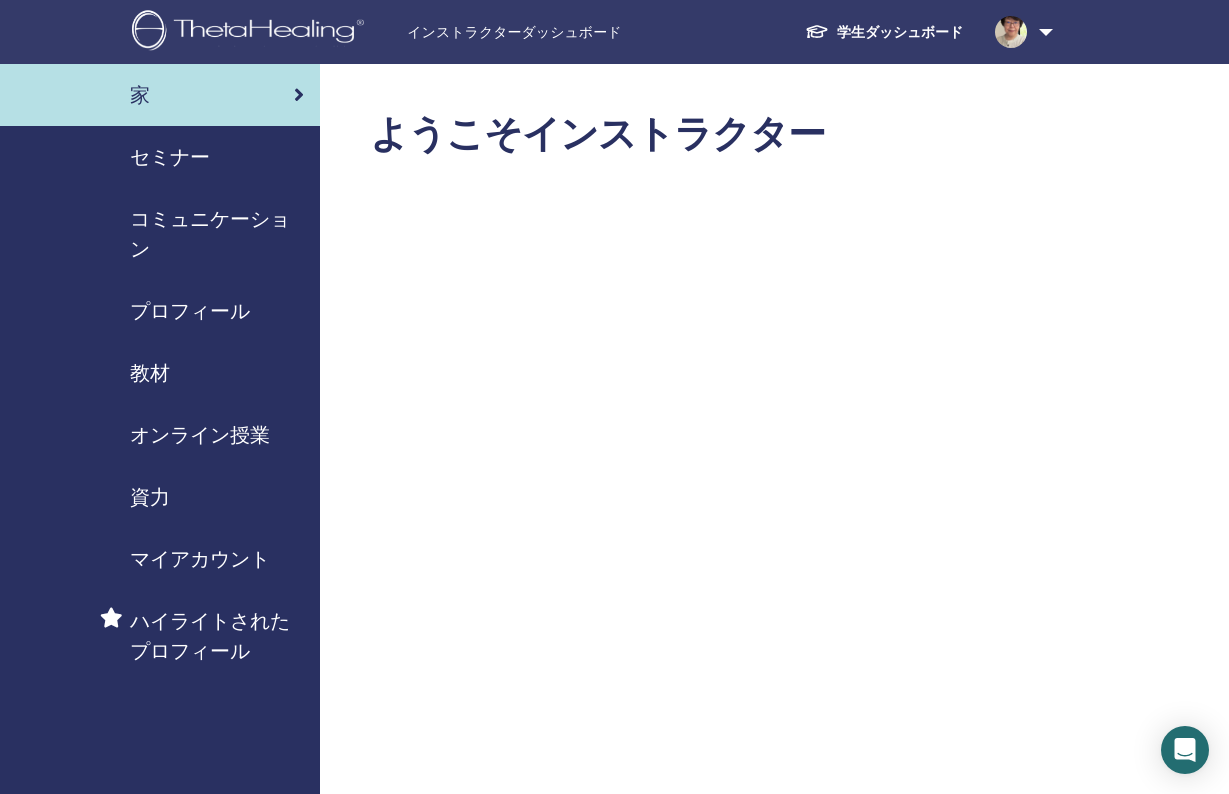 click on "セミナー" at bounding box center (170, 157) 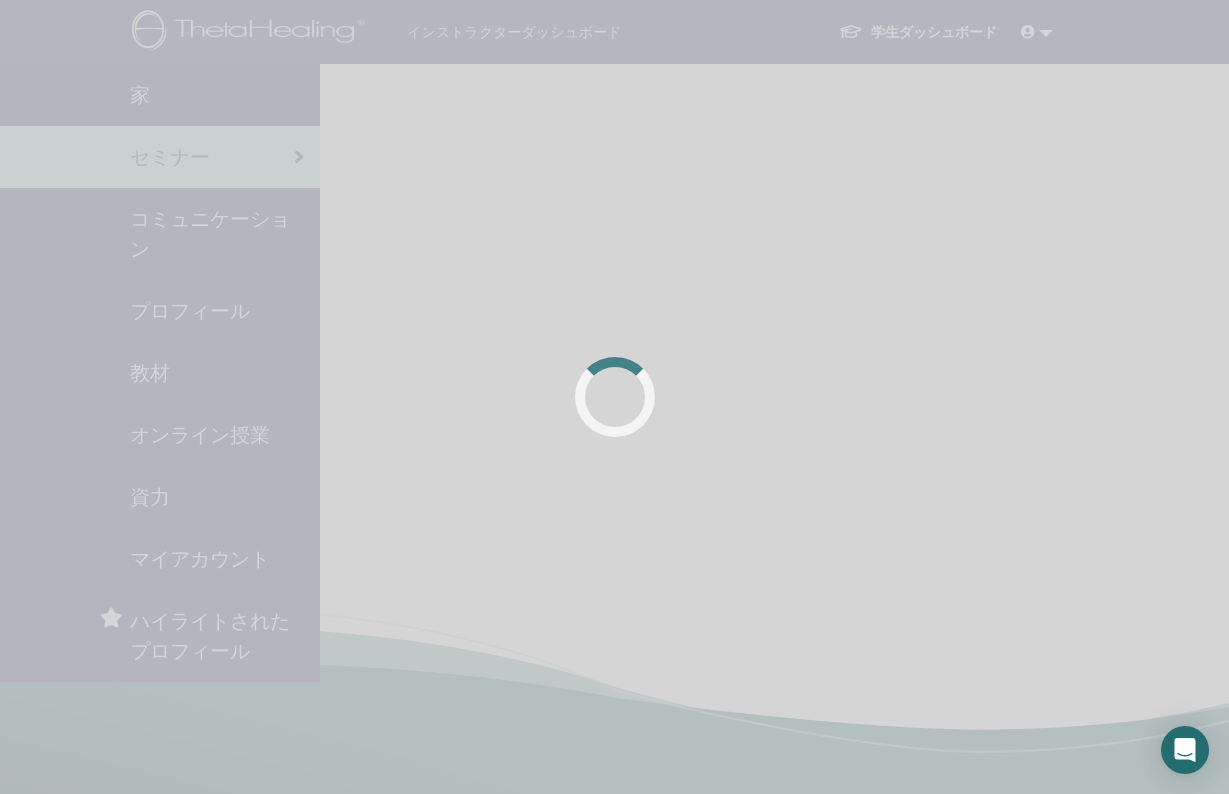 scroll, scrollTop: 0, scrollLeft: 0, axis: both 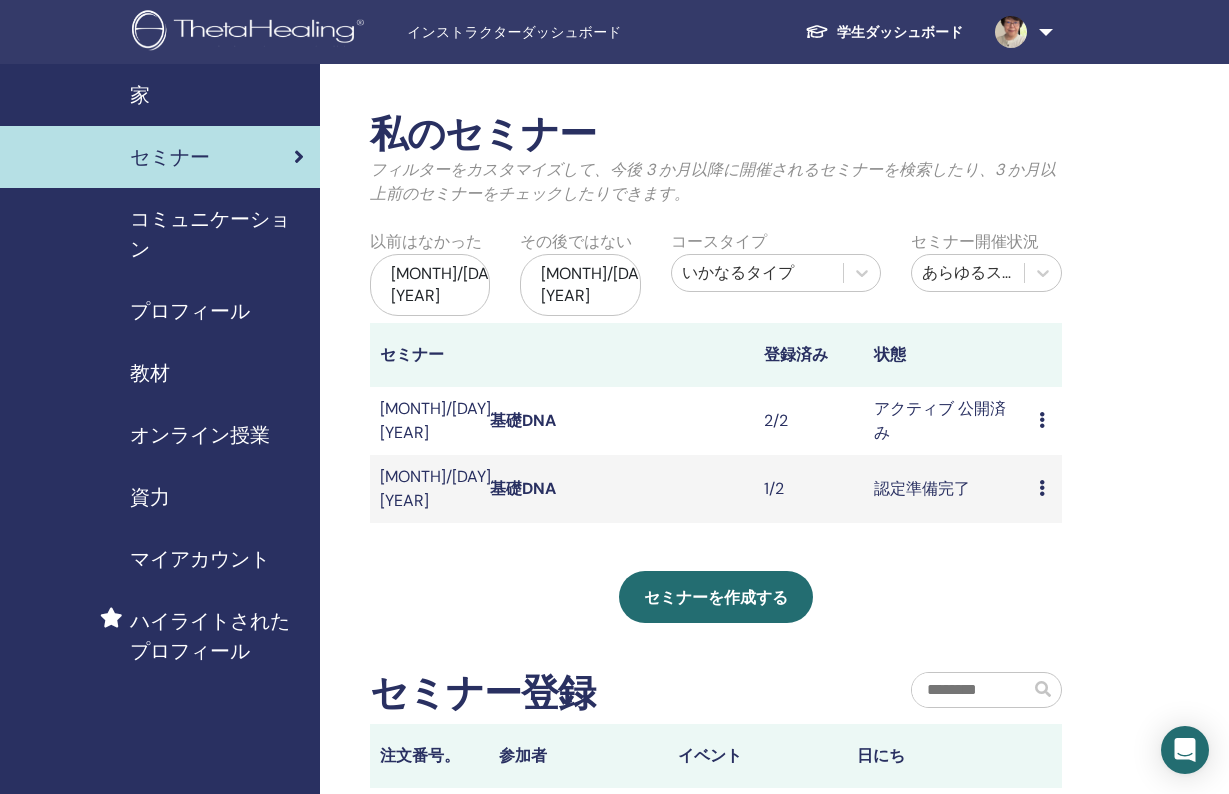 click on "プレビュー 編集 出席者 キャンセル" at bounding box center [1045, 489] 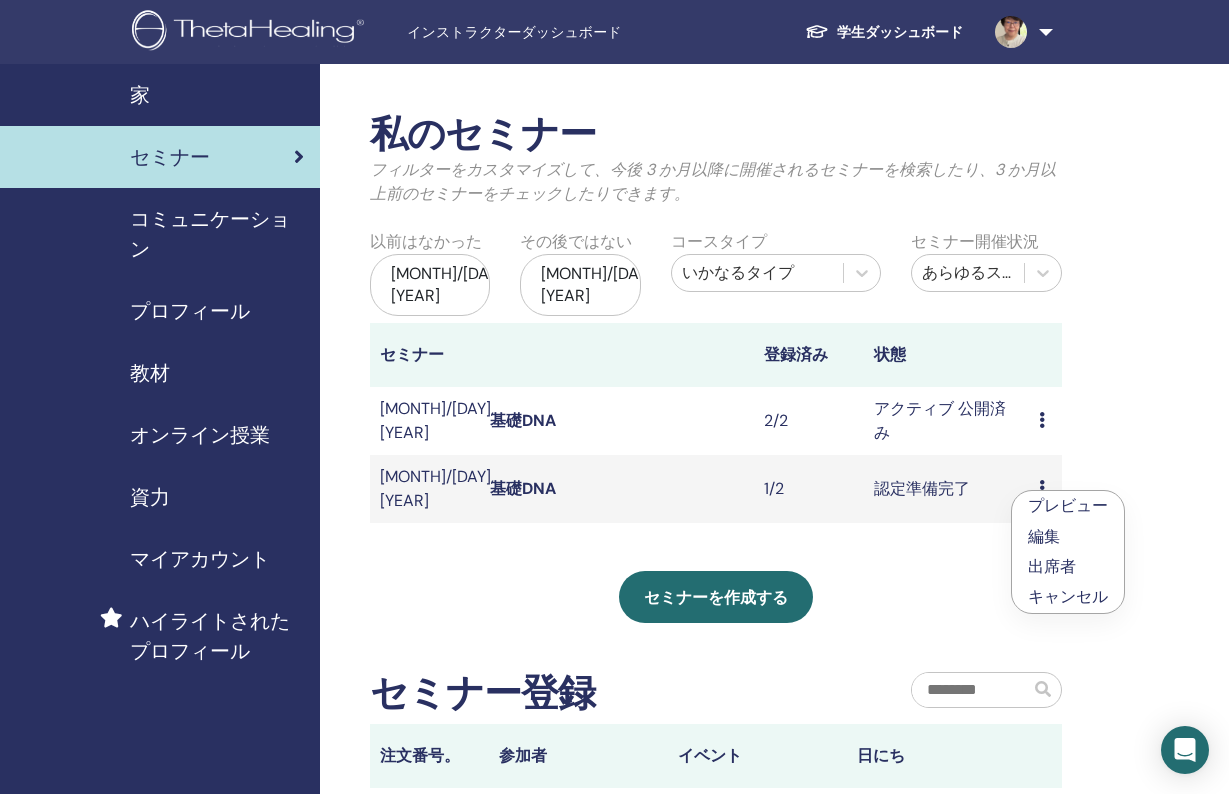 click on "出席者" at bounding box center (1052, 566) 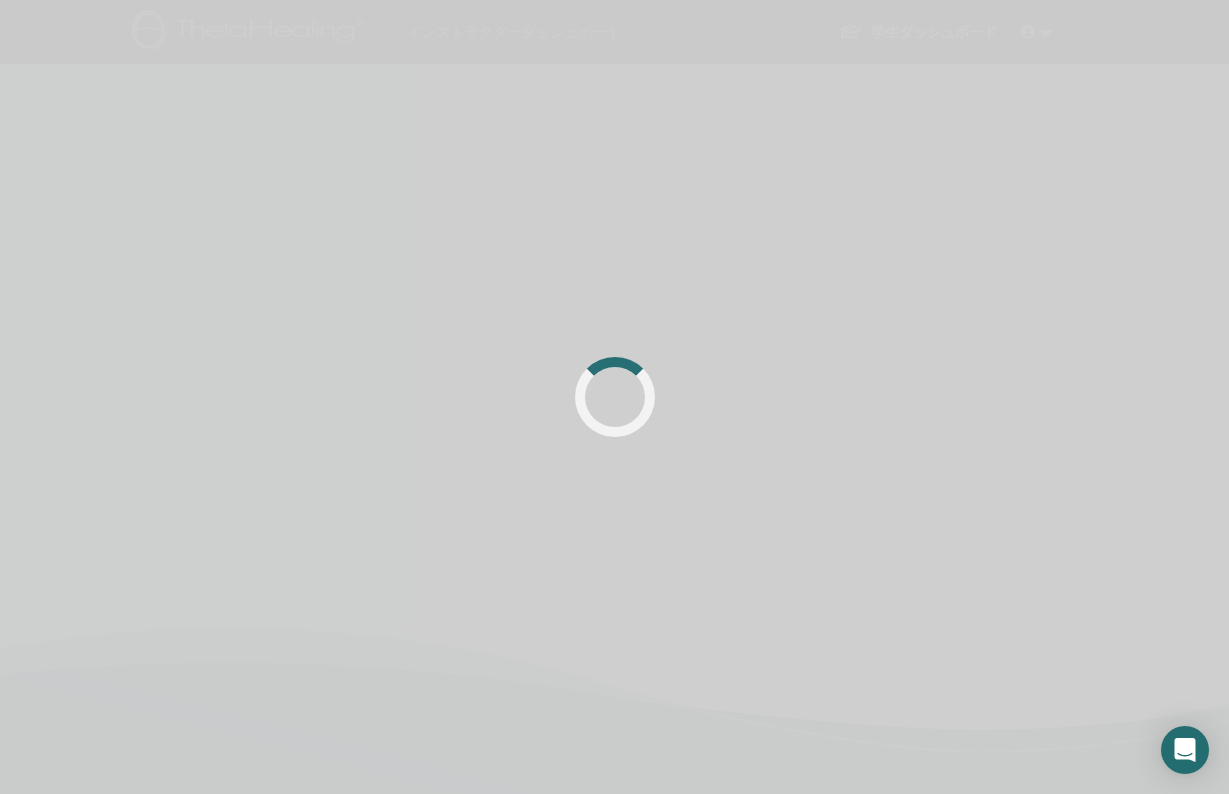 scroll, scrollTop: 0, scrollLeft: 0, axis: both 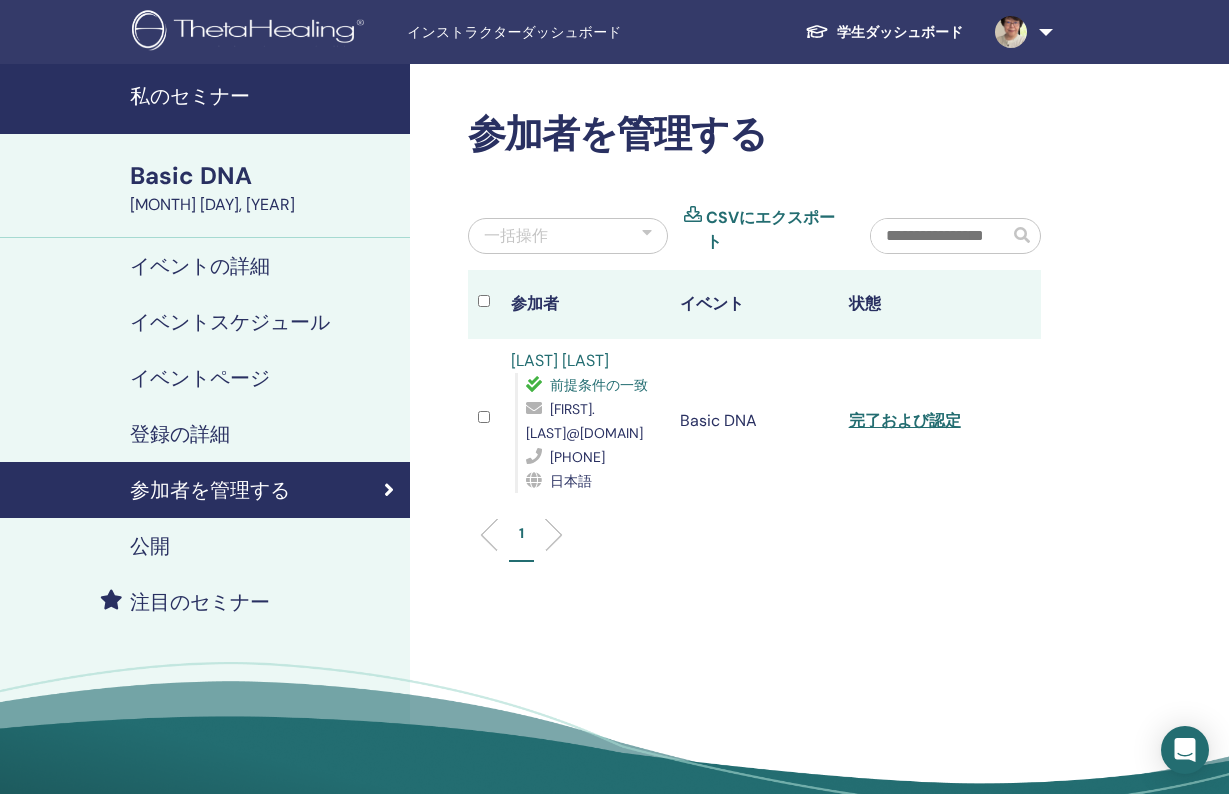 click on "完了および認定" at bounding box center [905, 420] 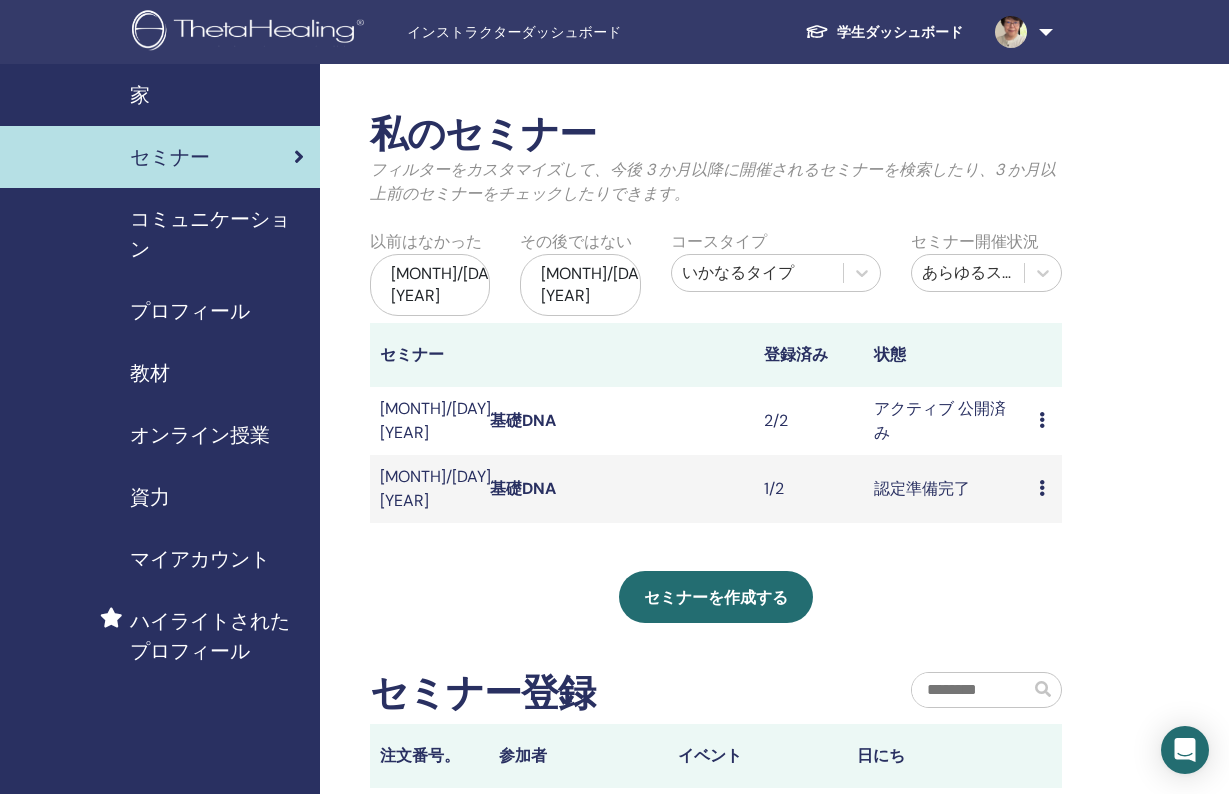 scroll, scrollTop: 0, scrollLeft: 0, axis: both 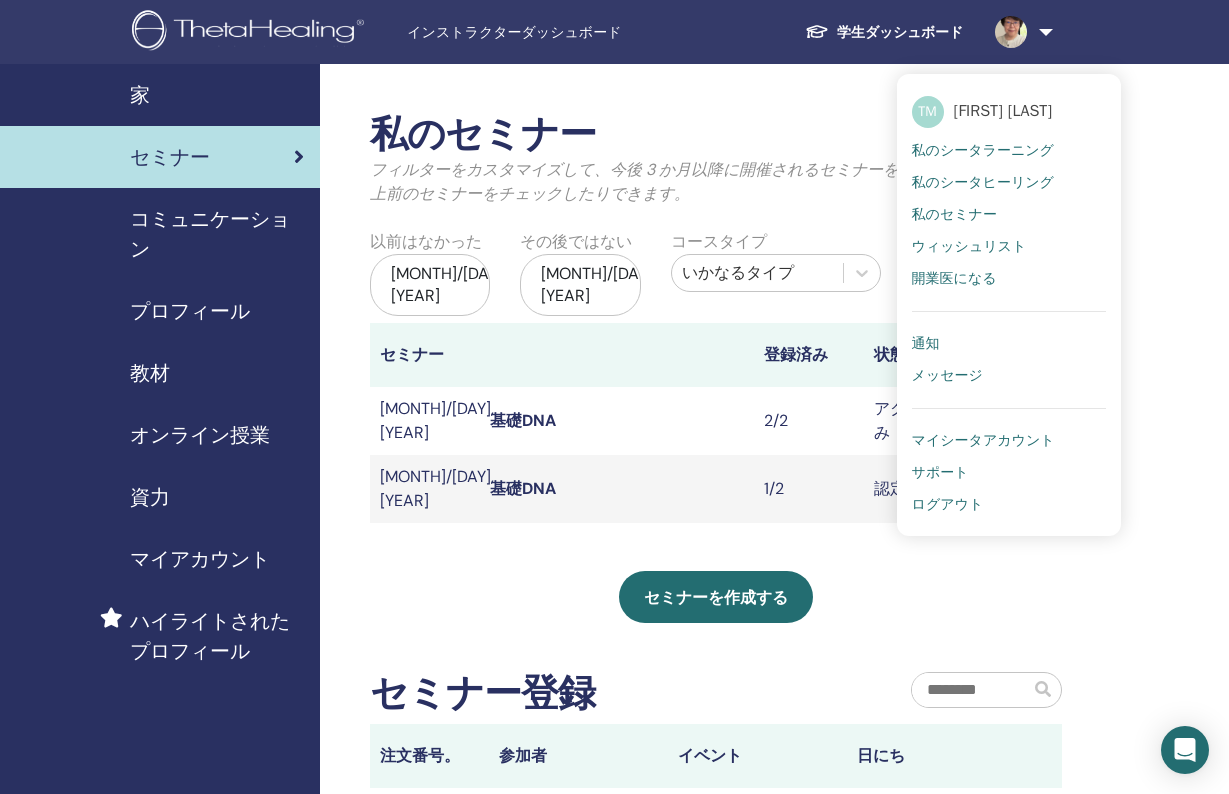 click on "ログアウト" at bounding box center [948, 505] 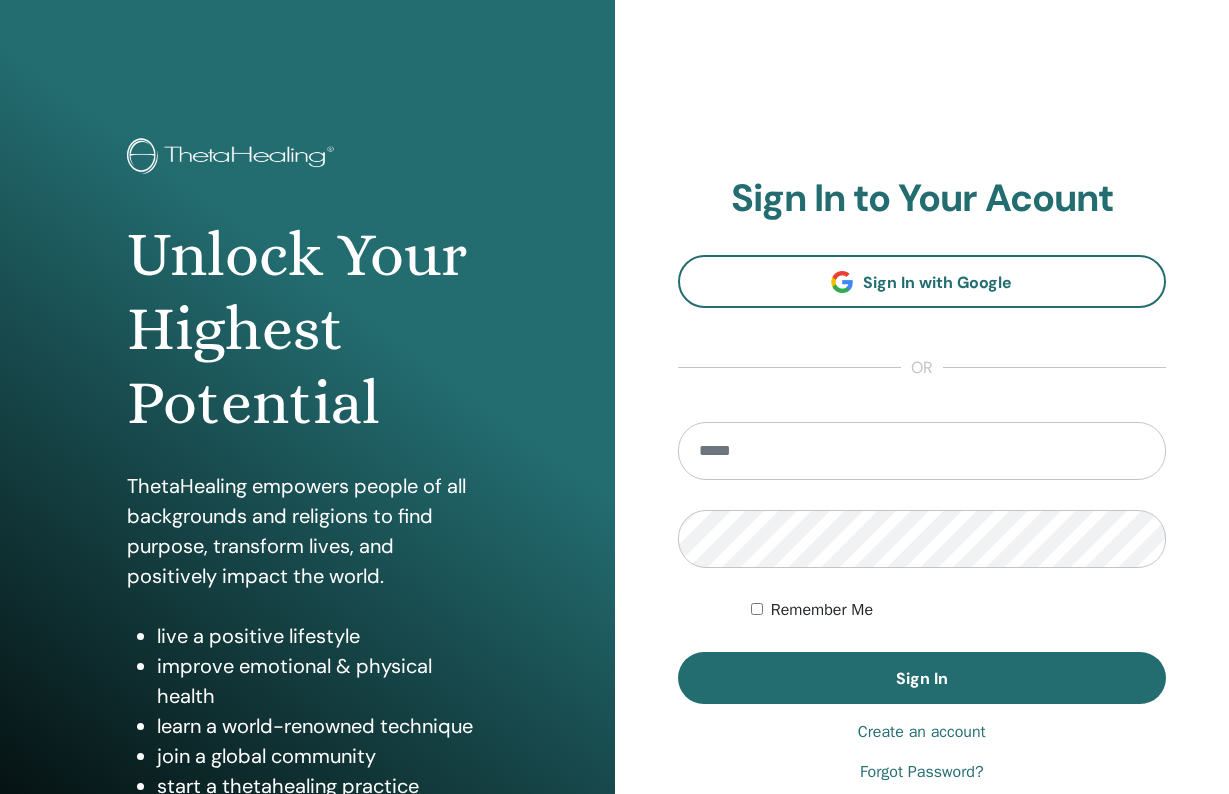 scroll, scrollTop: 0, scrollLeft: 0, axis: both 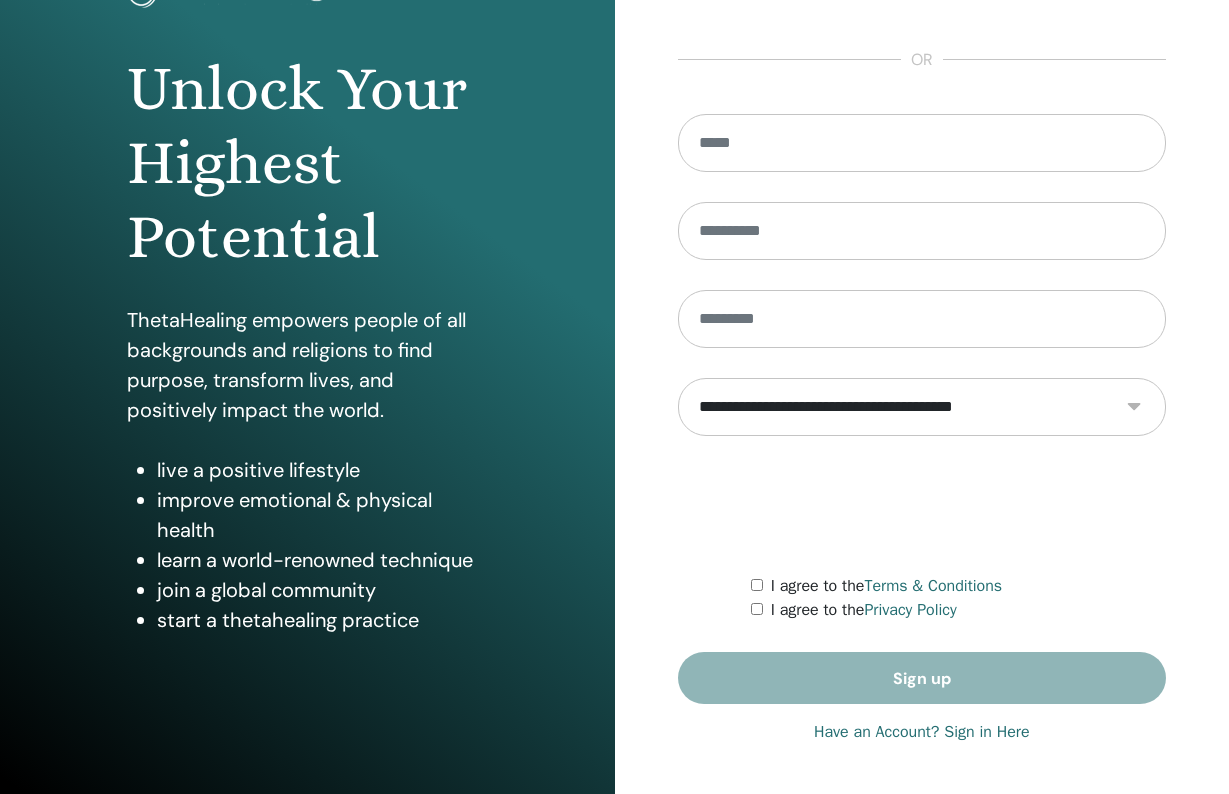 click on "Have an Account? Sign in Here" at bounding box center [922, 732] 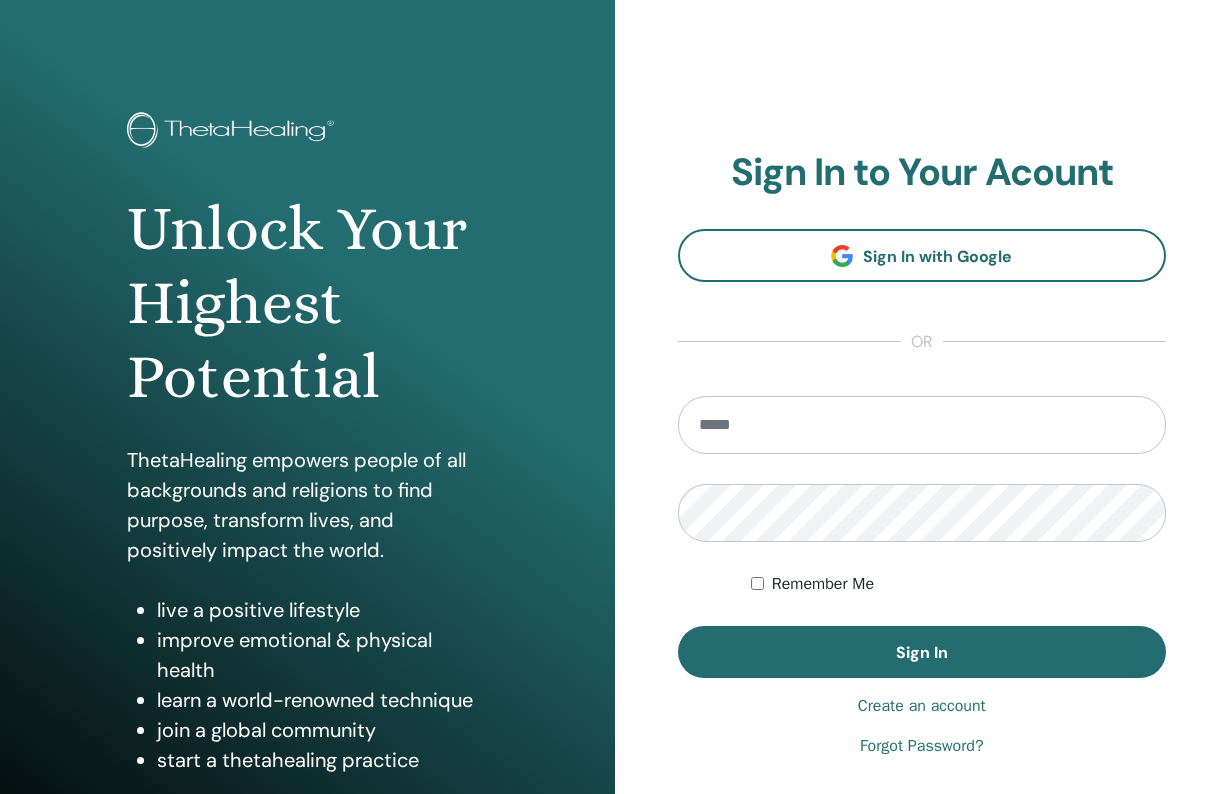 scroll, scrollTop: 0, scrollLeft: 0, axis: both 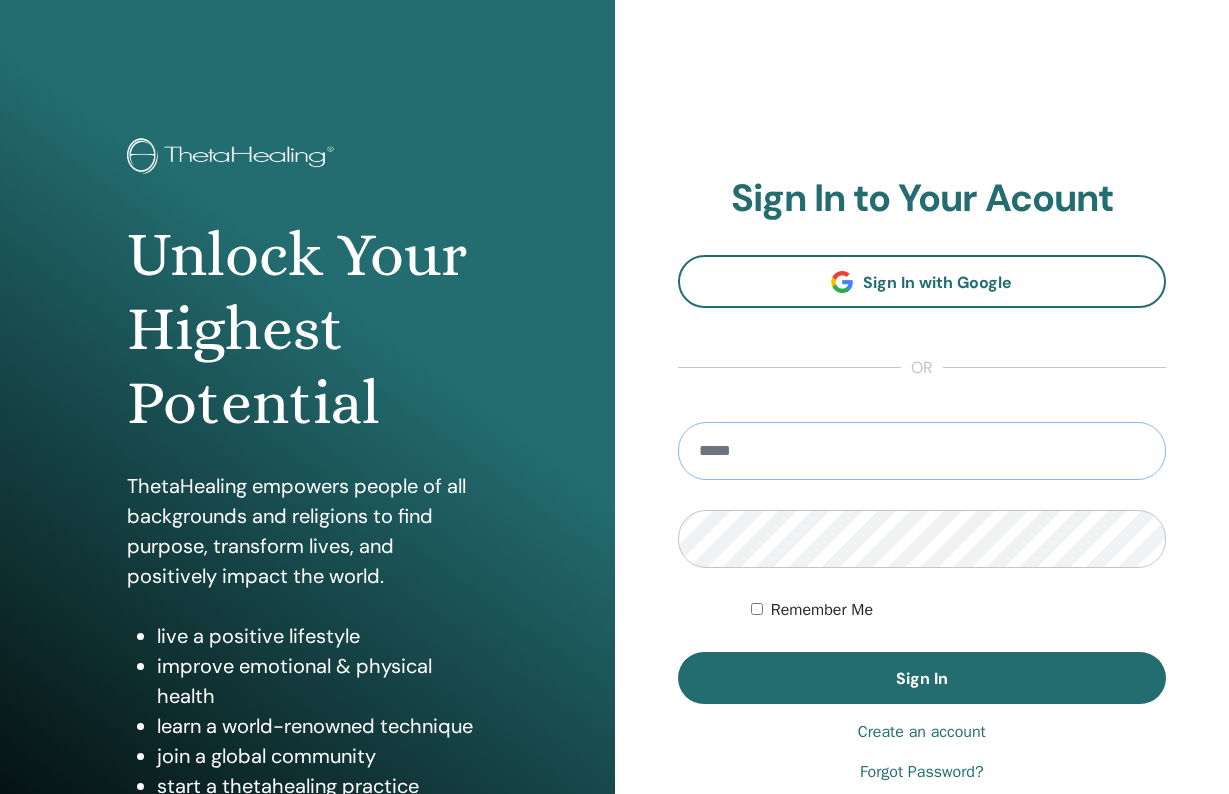 type on "**********" 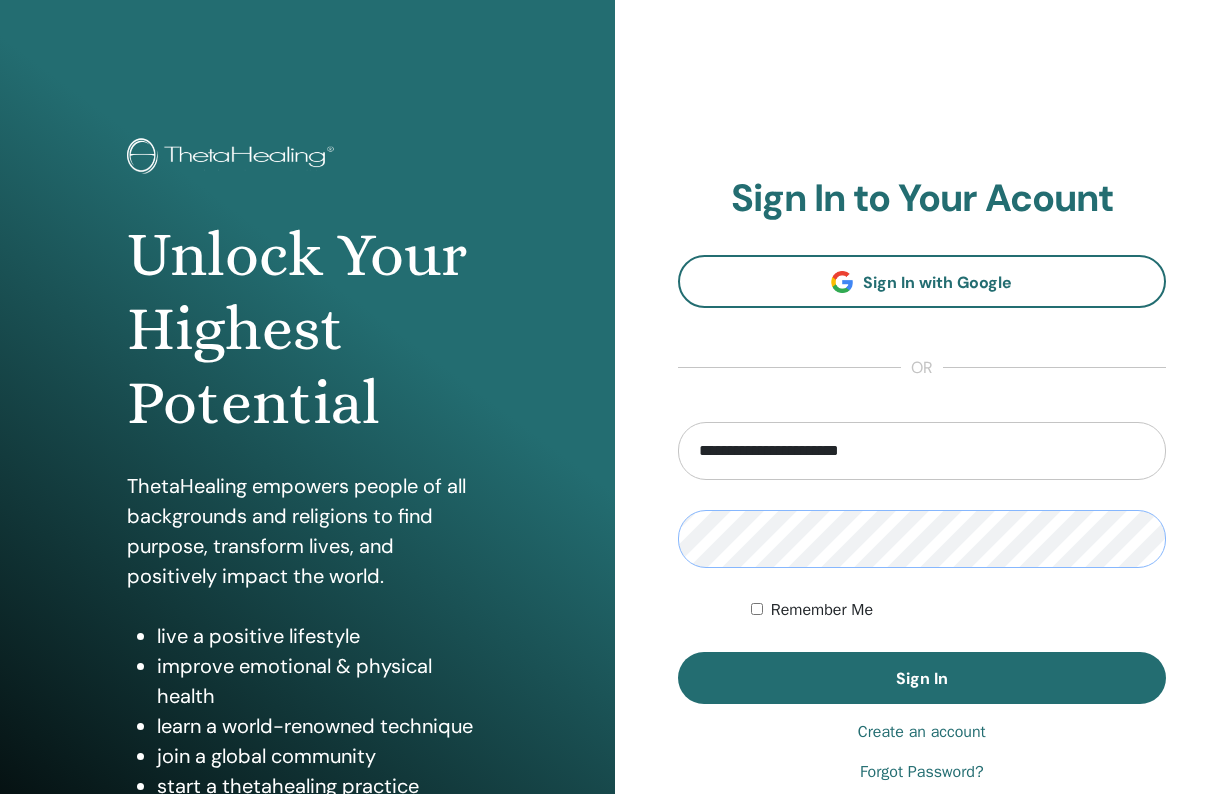 click on "Sign In" at bounding box center [922, 678] 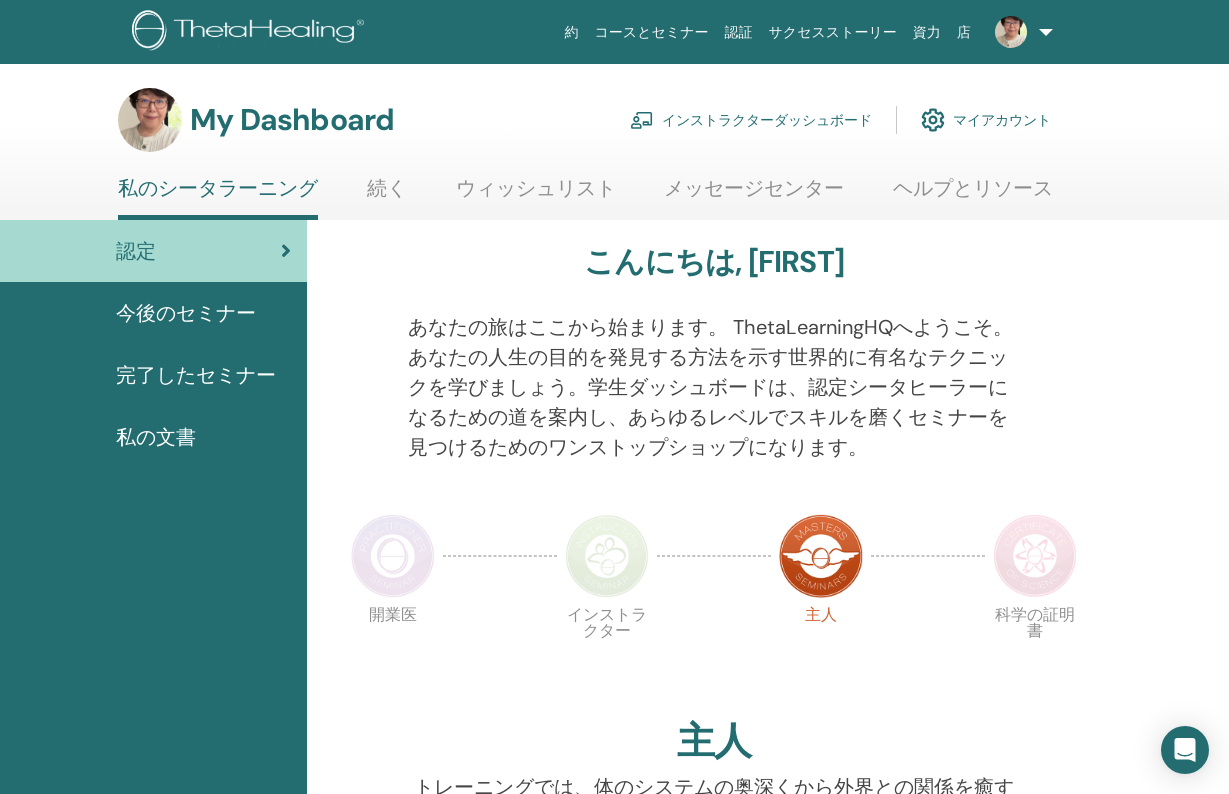 scroll, scrollTop: 0, scrollLeft: 0, axis: both 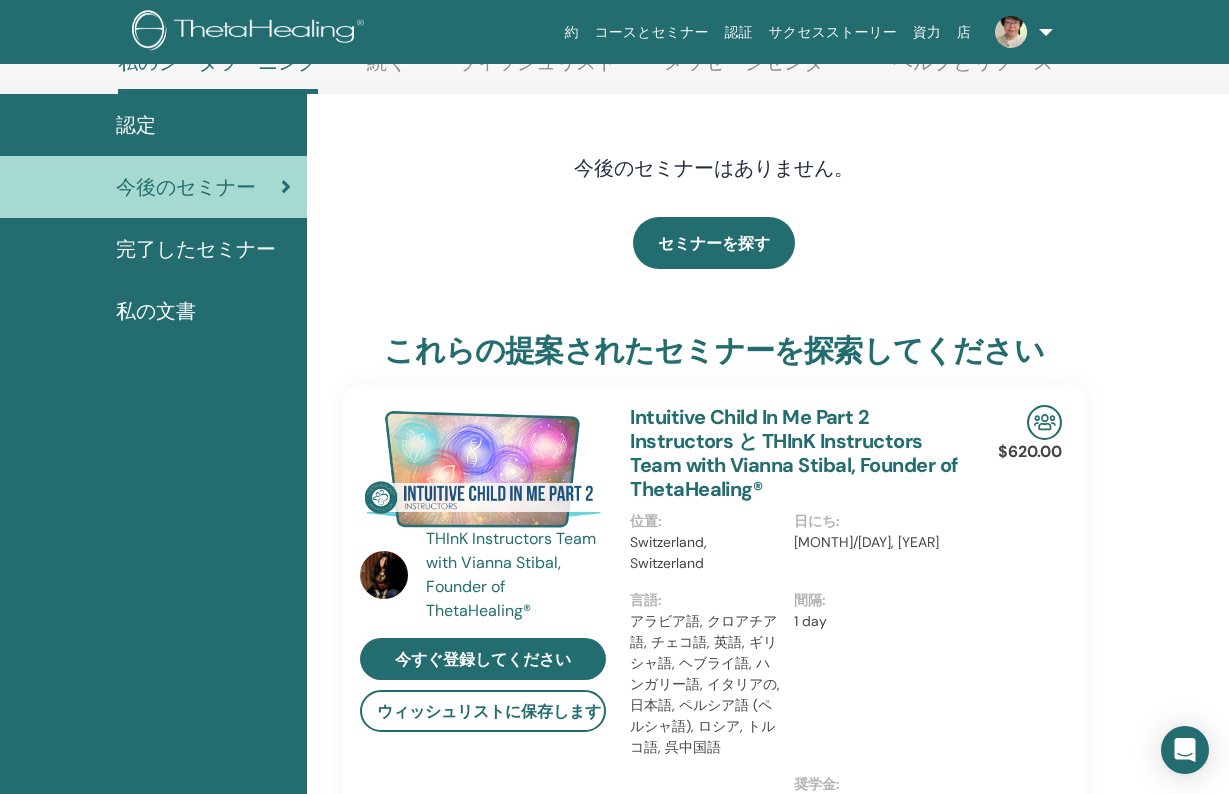 click on "完了したセミナー" at bounding box center (196, 249) 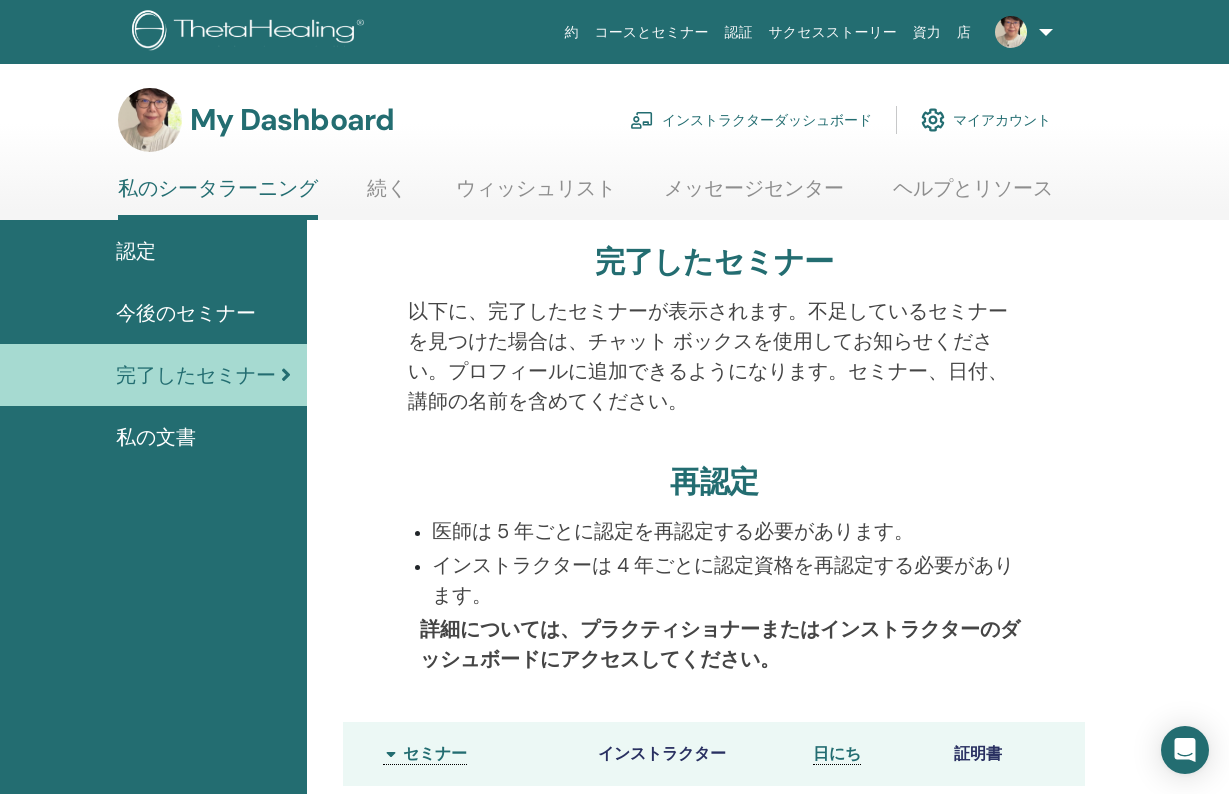 scroll, scrollTop: 0, scrollLeft: 0, axis: both 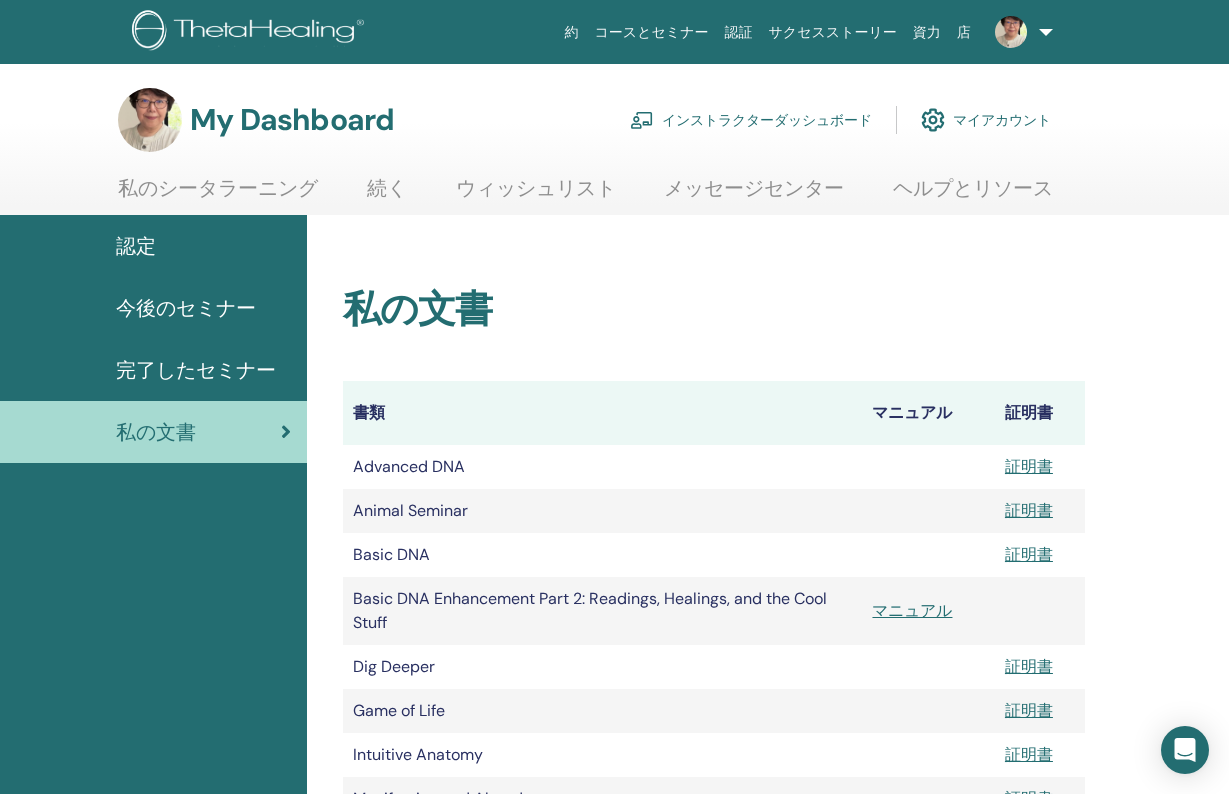 click on "今後のセミナー" at bounding box center (186, 308) 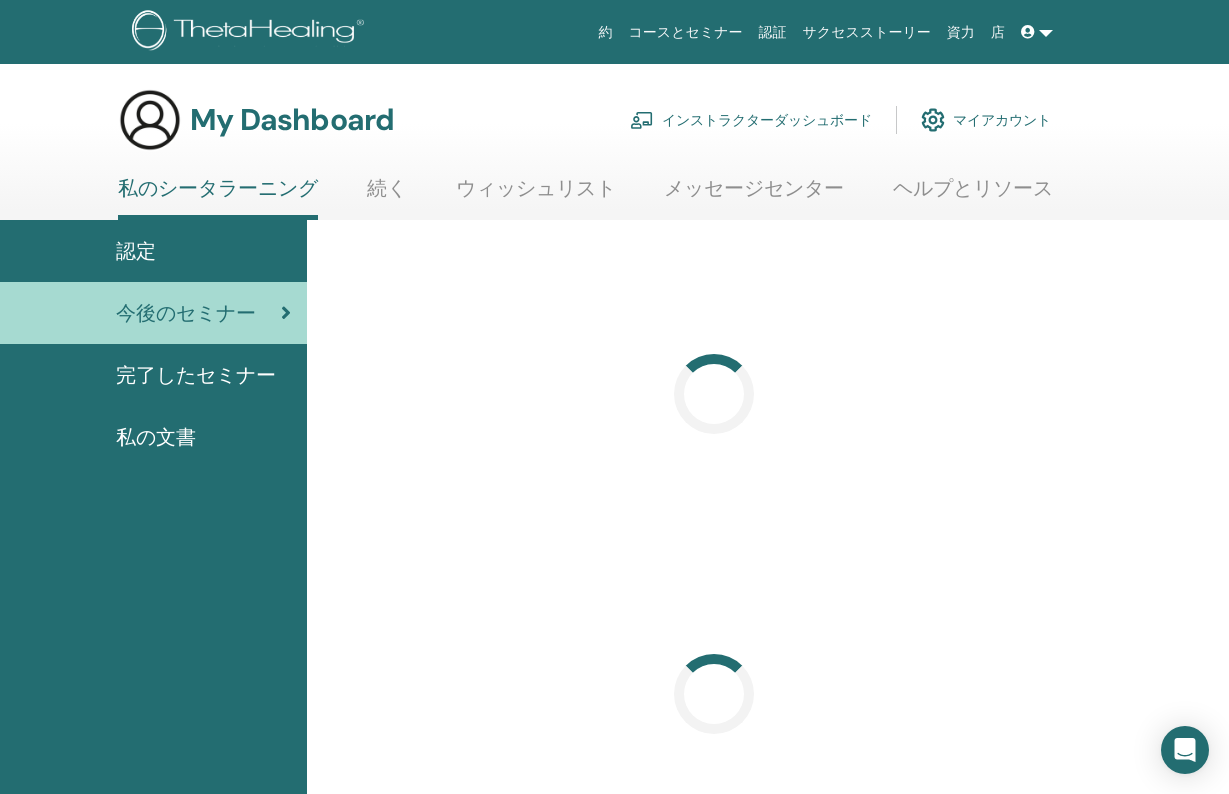 scroll, scrollTop: 0, scrollLeft: 0, axis: both 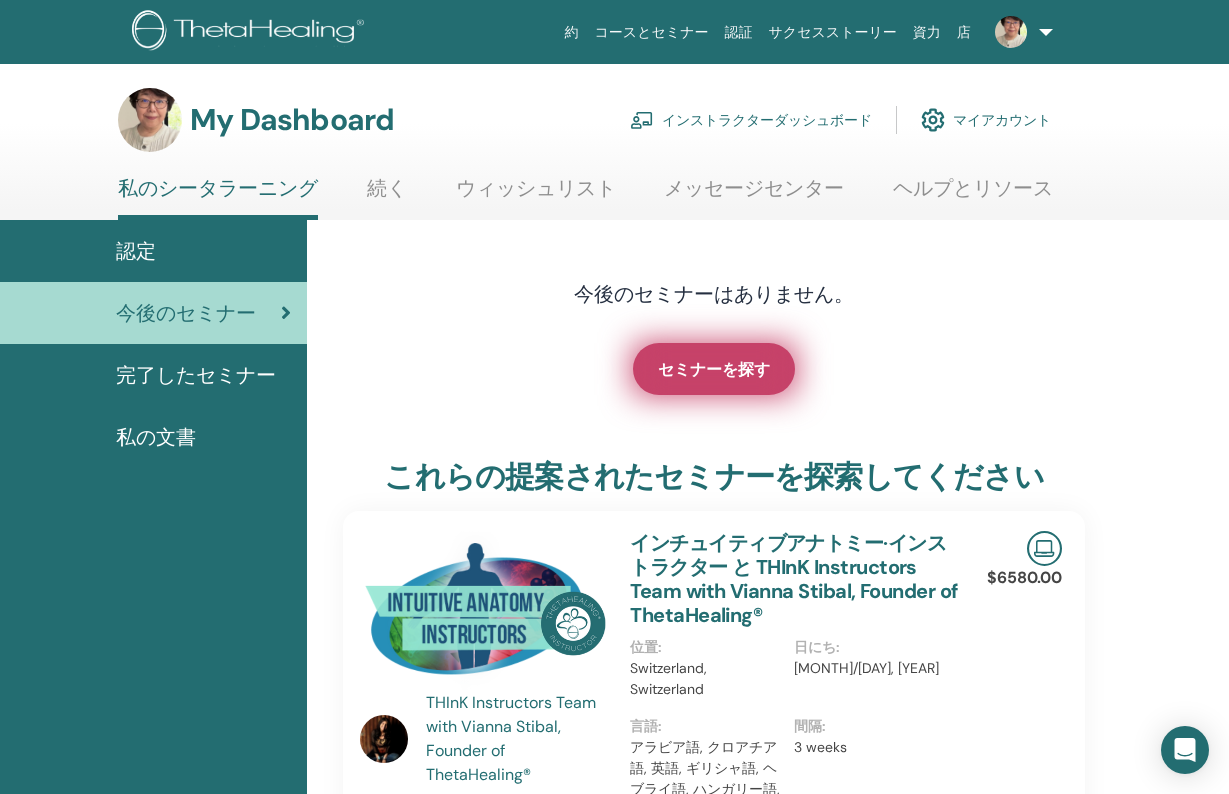 click on "セミナーを探す" at bounding box center [714, 369] 